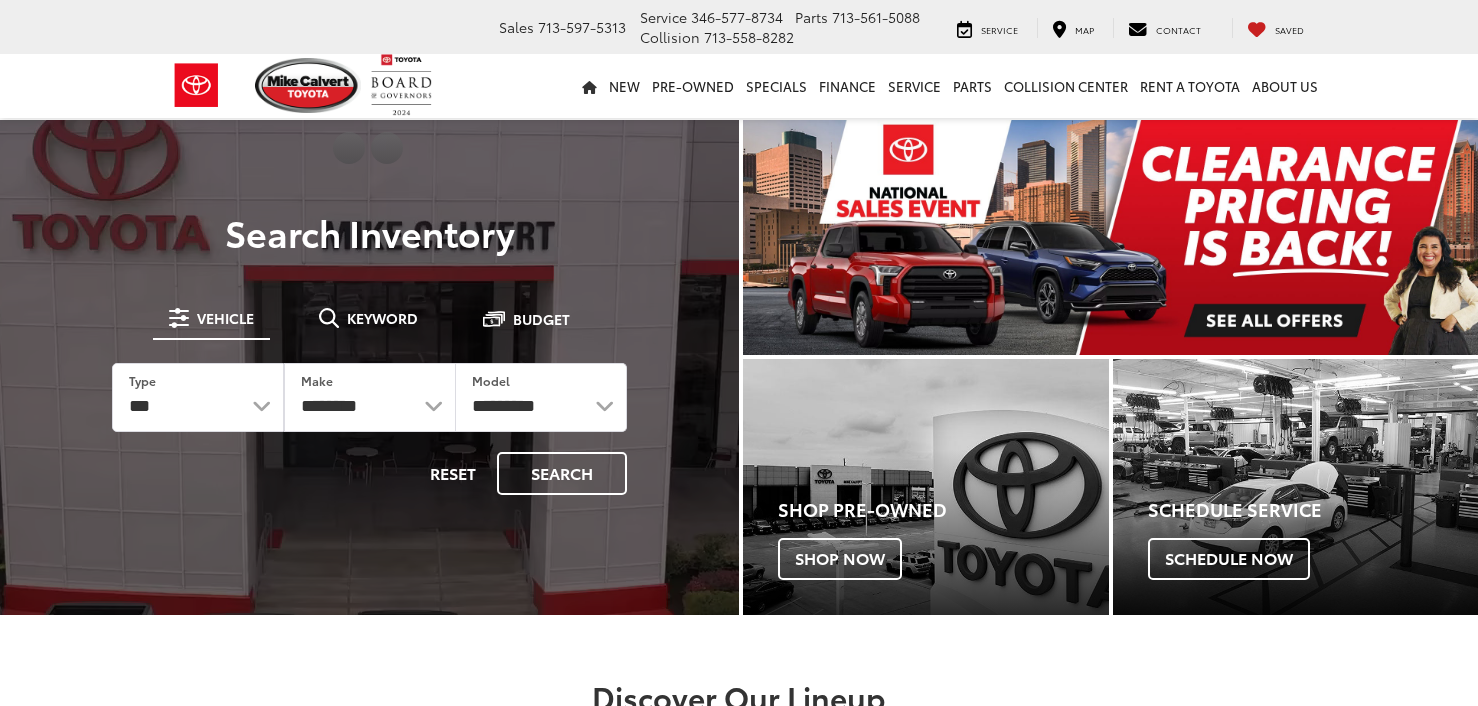 scroll, scrollTop: 0, scrollLeft: 0, axis: both 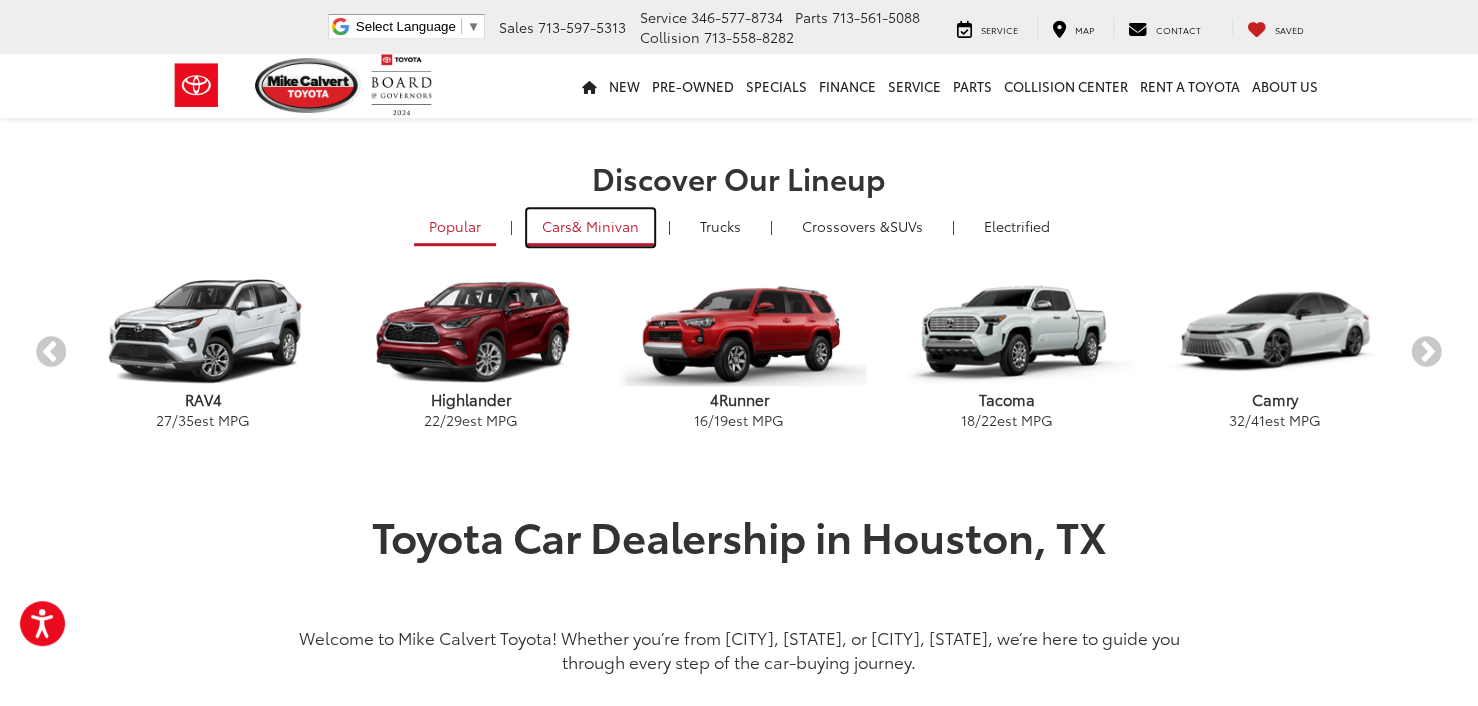 click on "& Minivan" at bounding box center (605, 226) 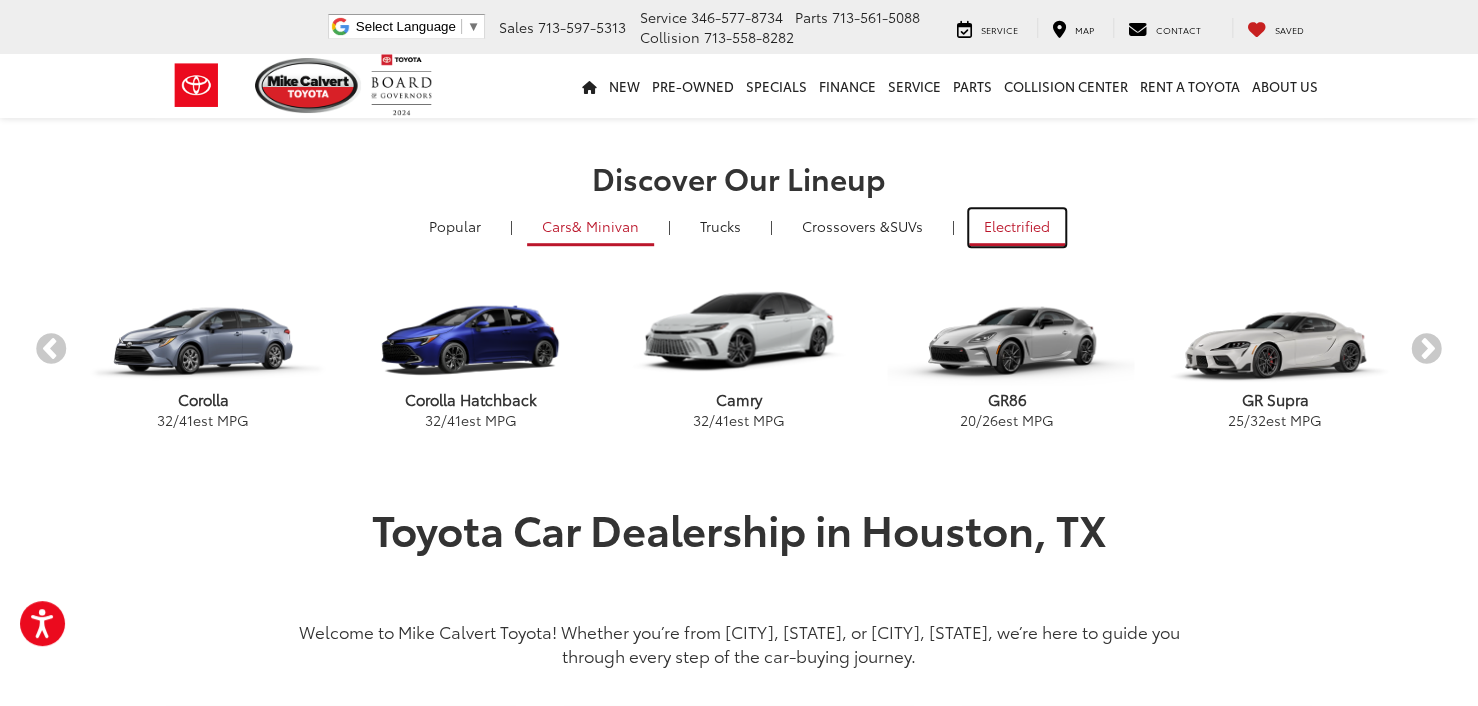 click on "Electrified" at bounding box center (1017, 227) 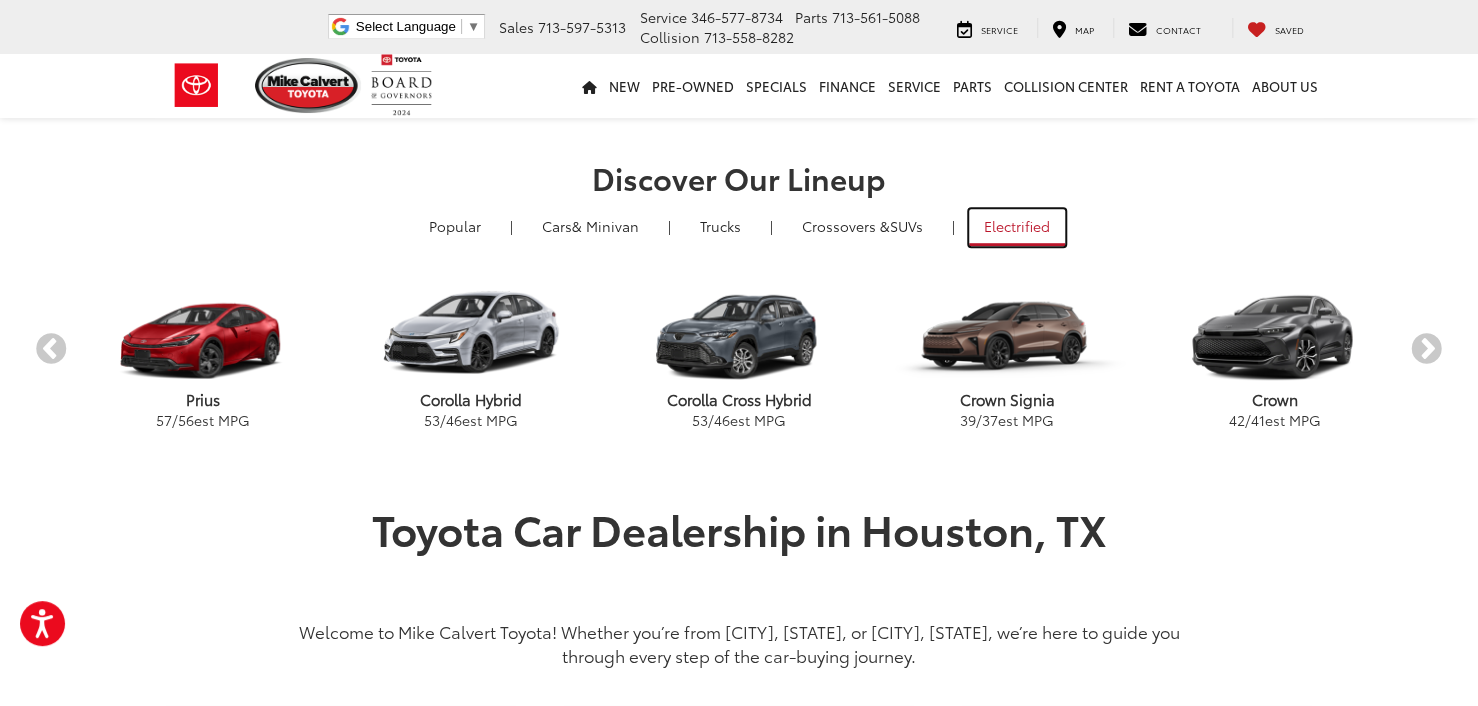 click on "Electrified" at bounding box center [1017, 227] 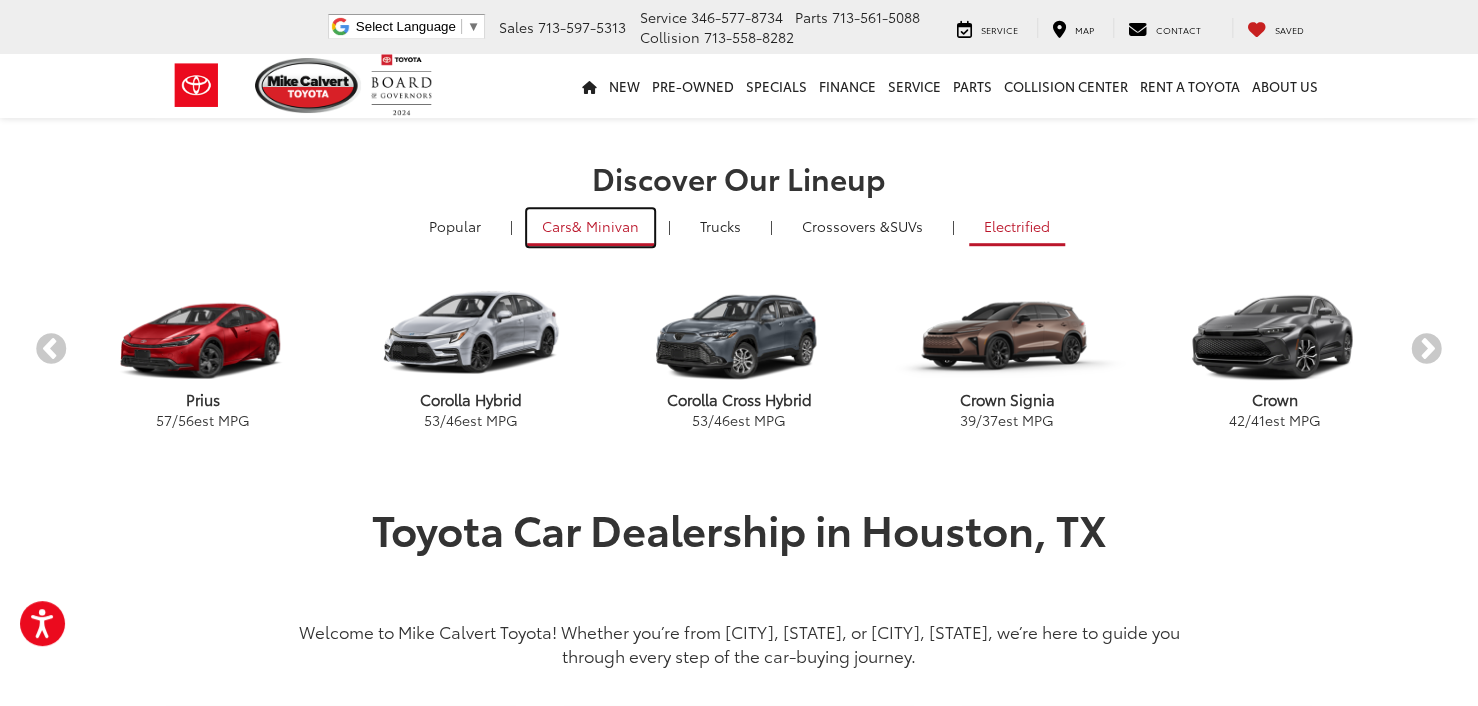 click on "Cars  & Minivan" at bounding box center [590, 227] 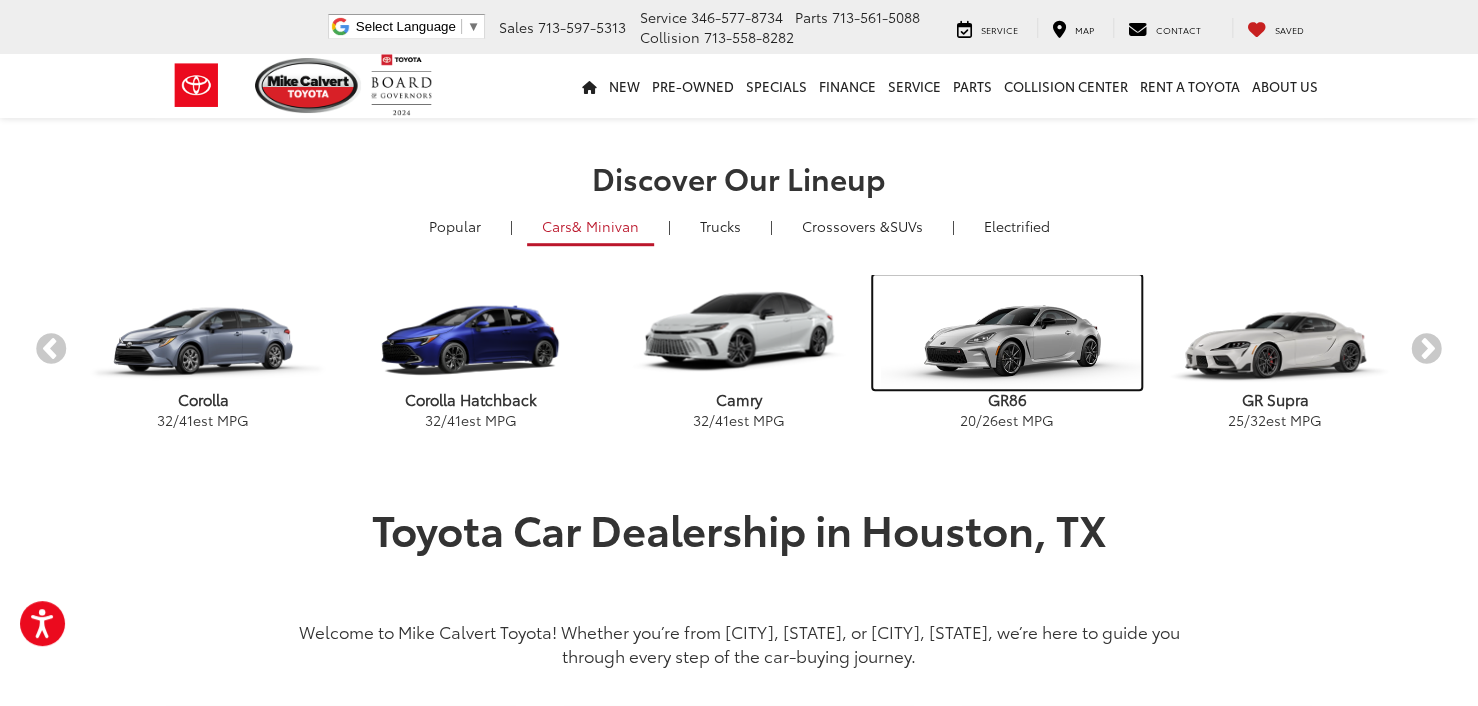 click at bounding box center (1007, 332) 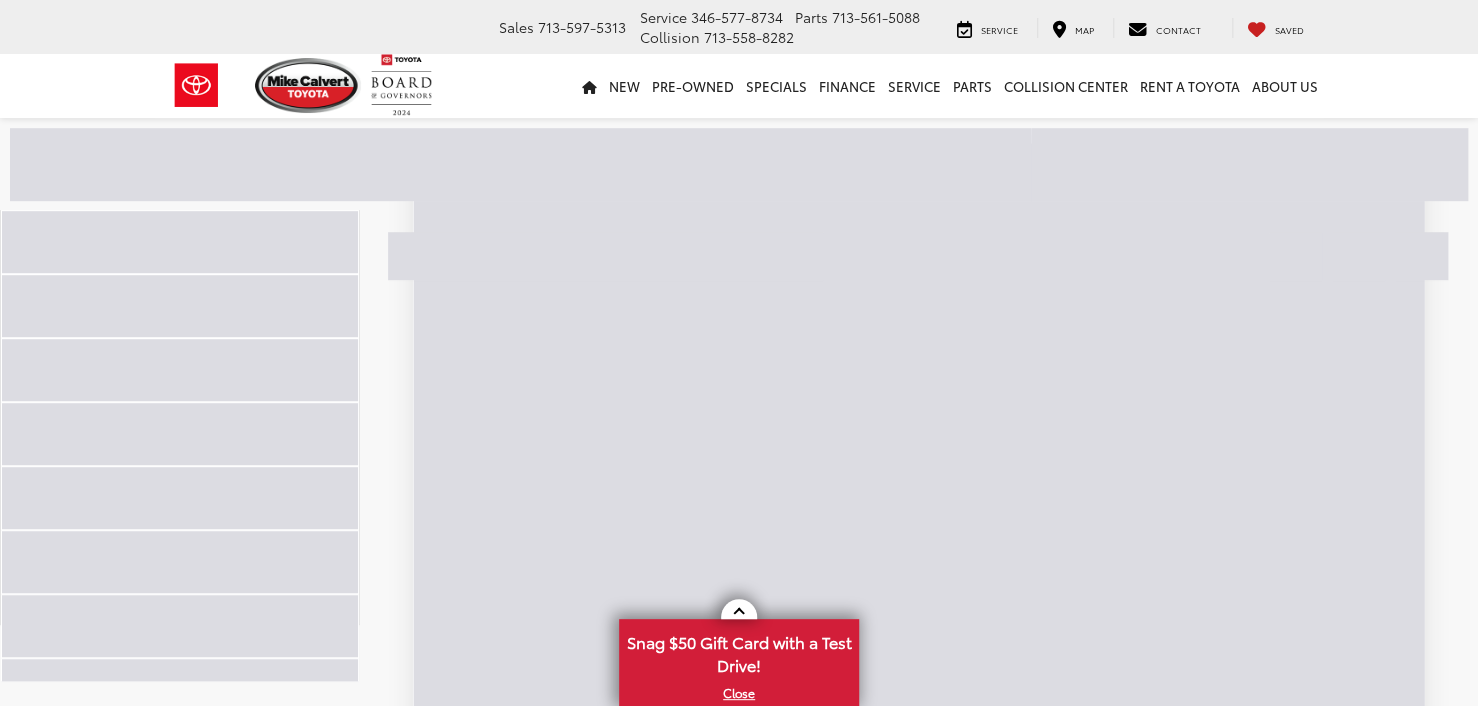 scroll, scrollTop: 124, scrollLeft: 0, axis: vertical 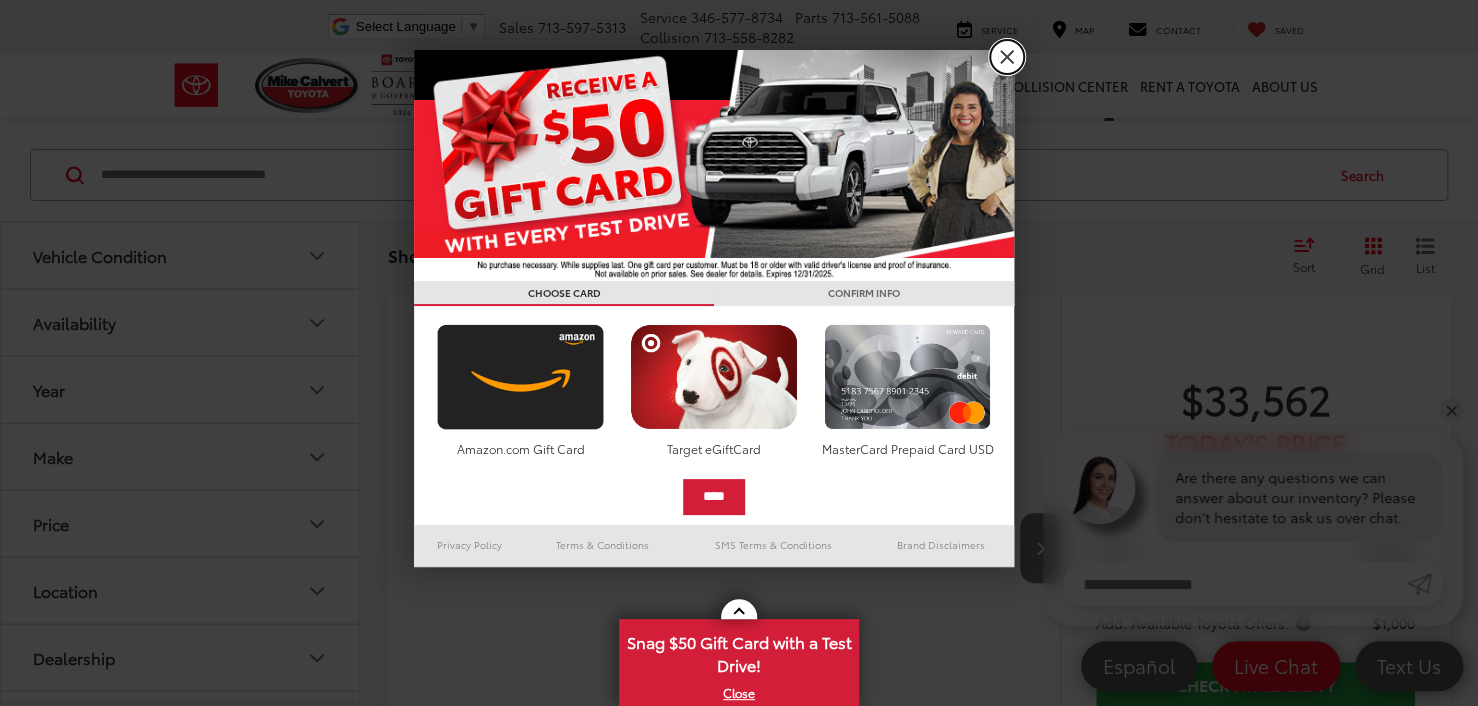 click on "X" at bounding box center (1007, 57) 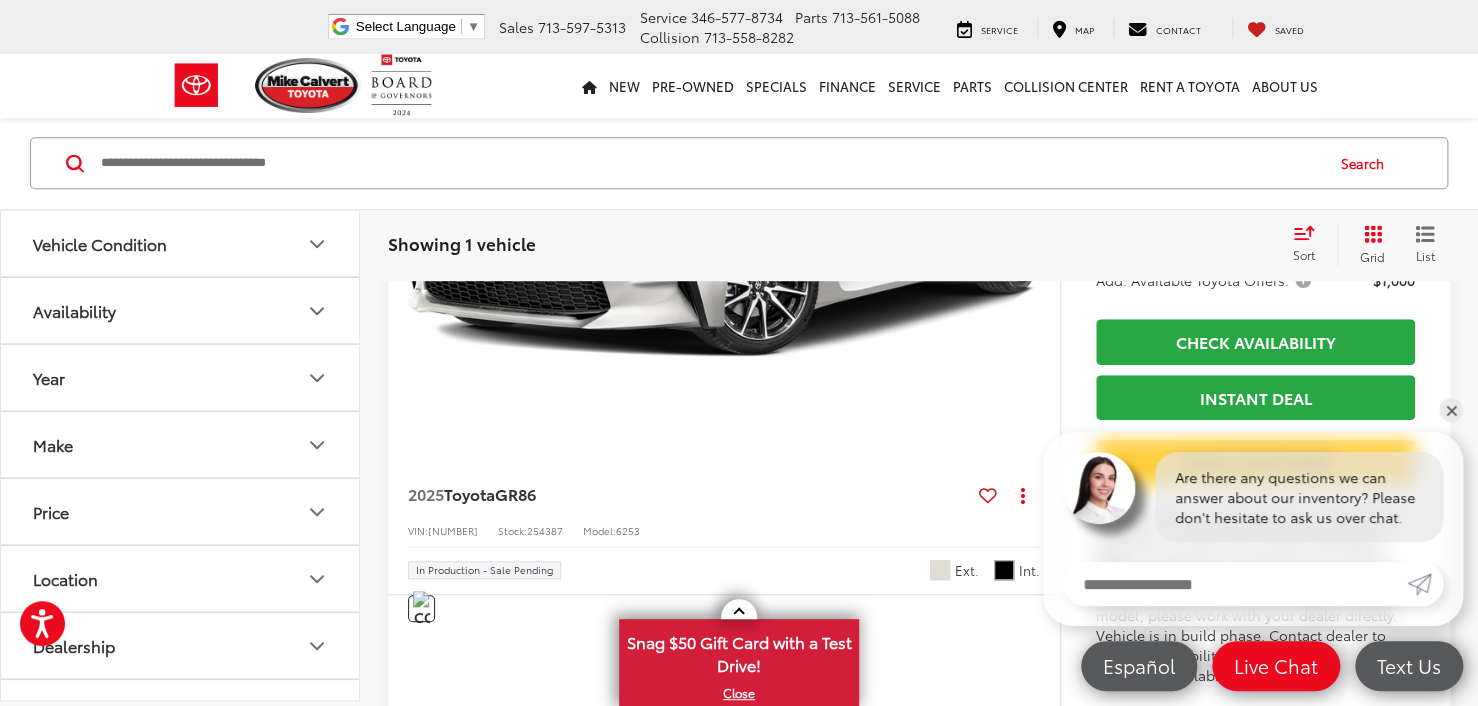 scroll, scrollTop: 530, scrollLeft: 0, axis: vertical 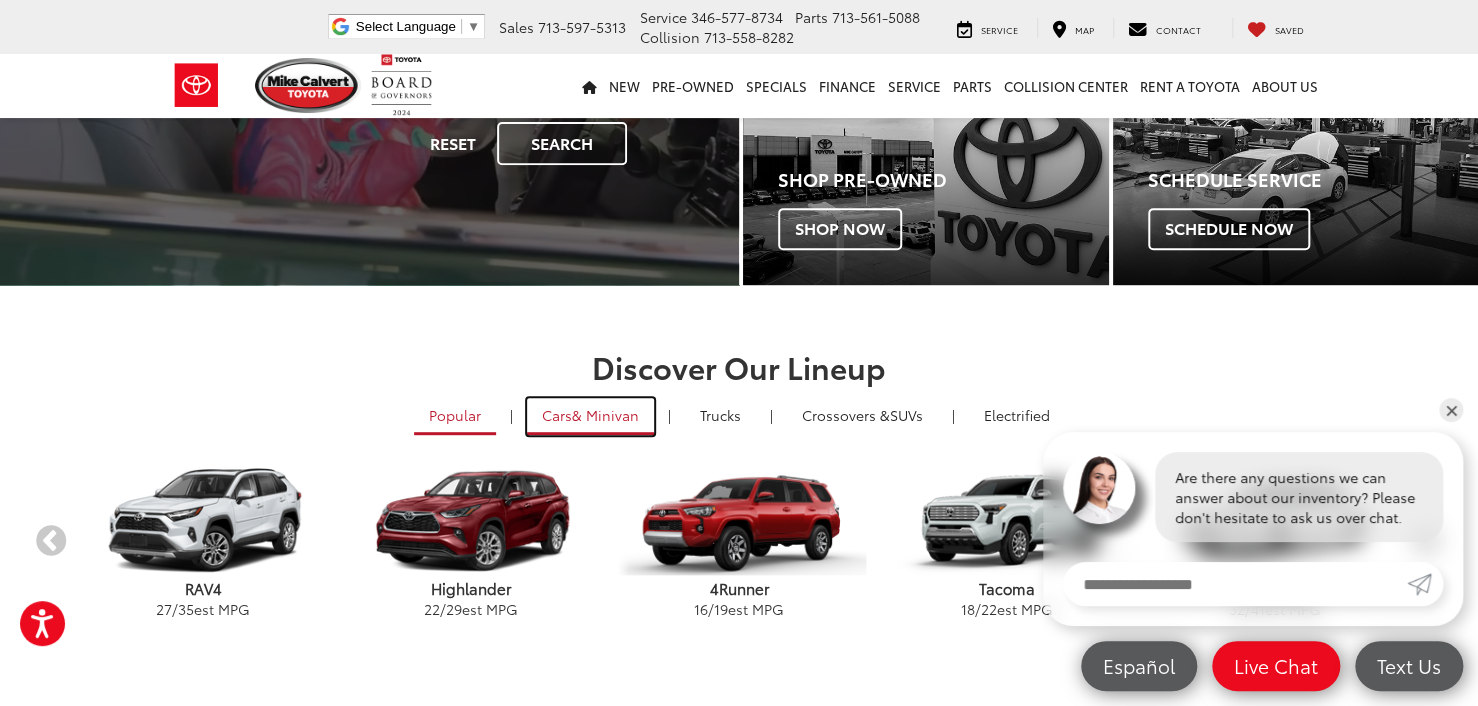 click on "& Minivan" at bounding box center [605, 415] 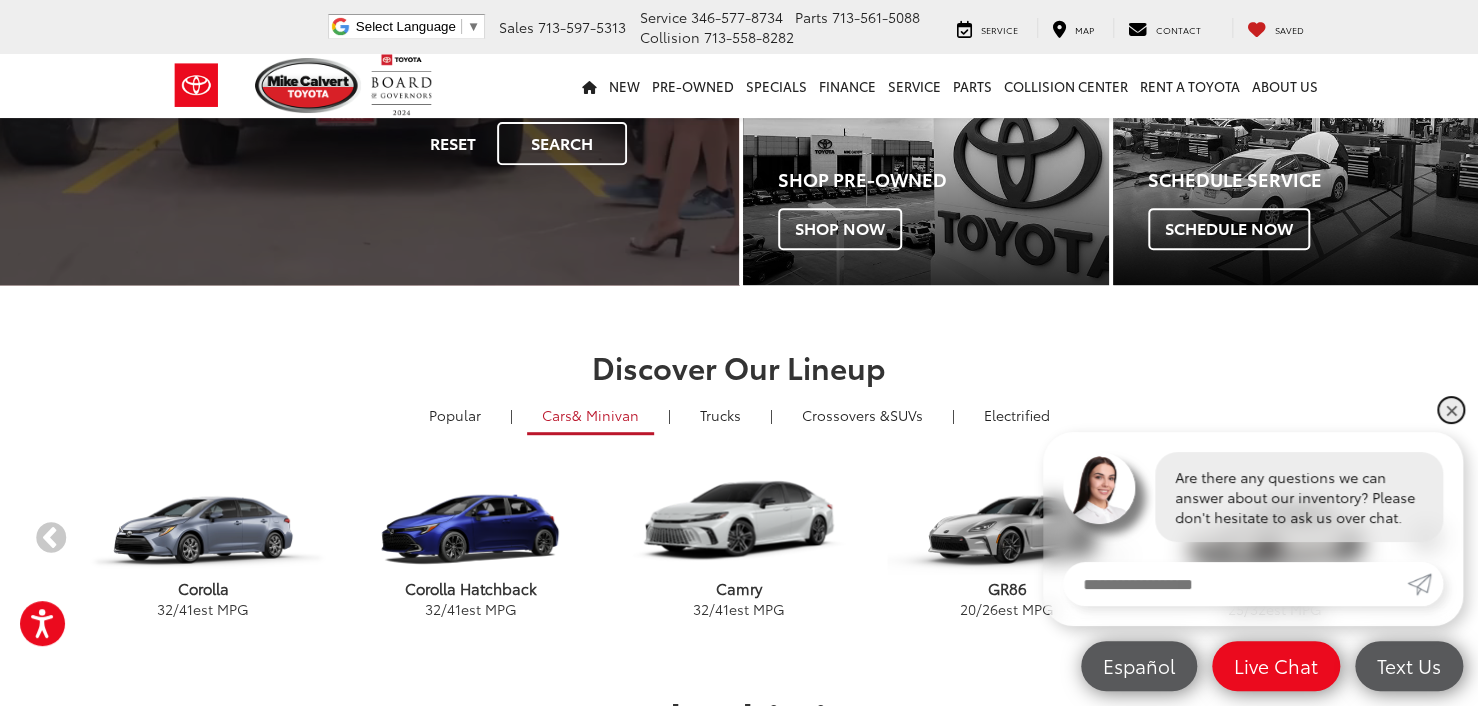 click on "✕" at bounding box center (1451, 410) 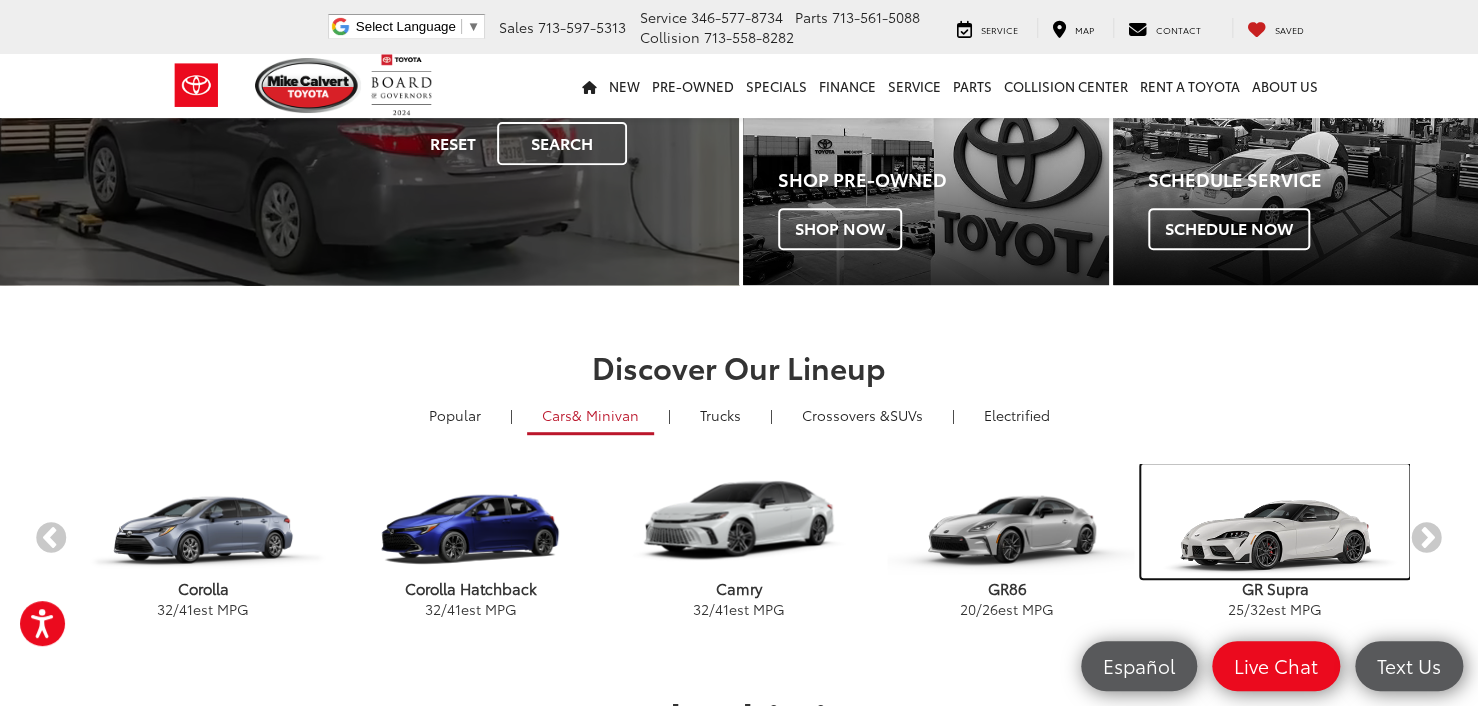 click at bounding box center [1275, 521] 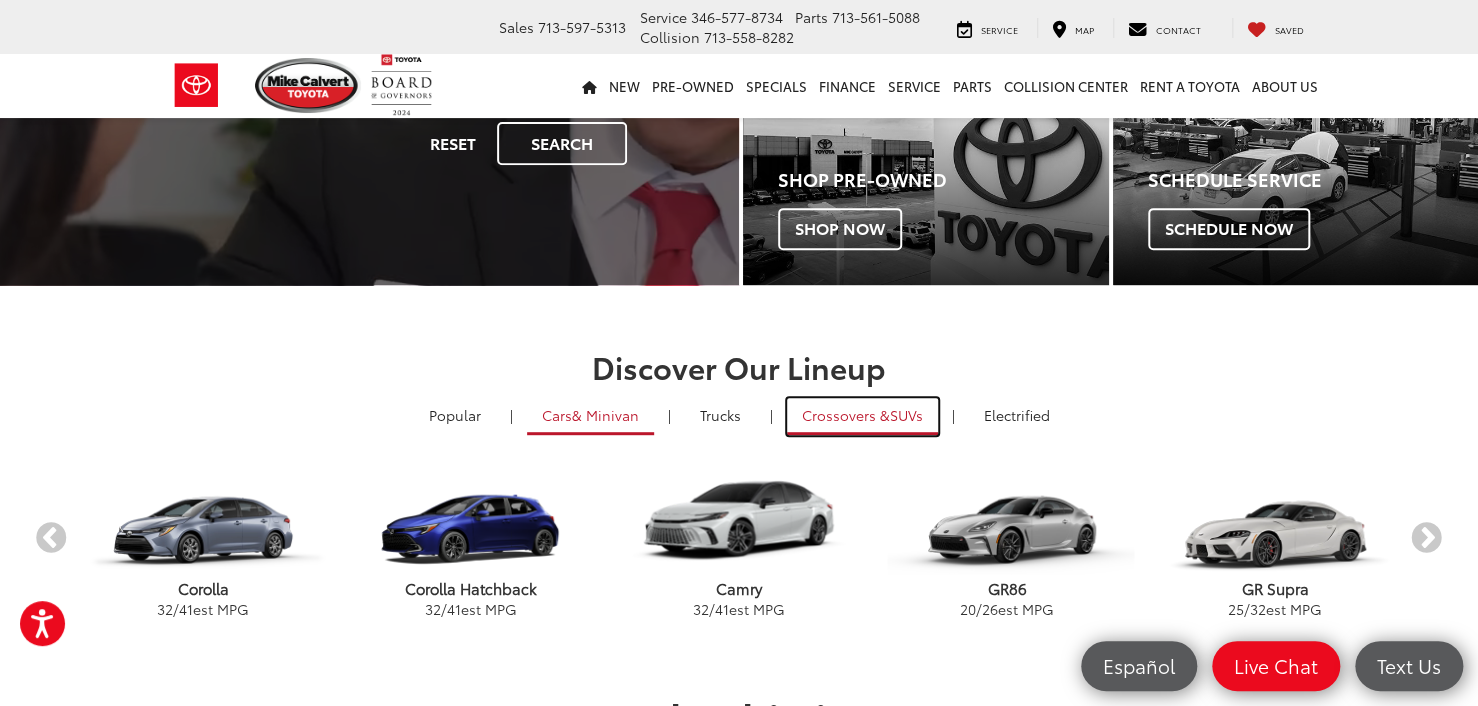 click on "Crossovers &" at bounding box center [846, 415] 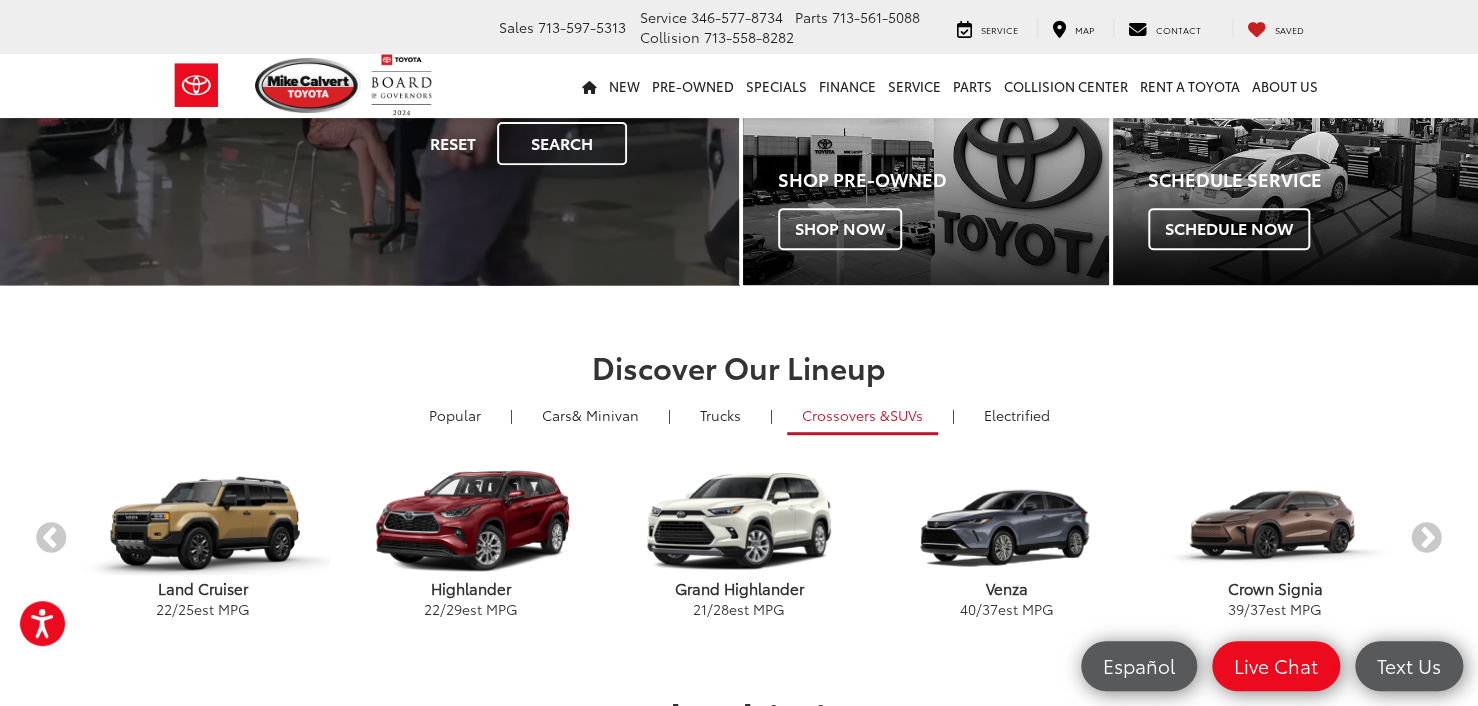 click on "Popular
|
Cars  & Minivan
|
Trucks
|
Crossovers &  SUVs
|
Electrified
Previous
Highlander
22 / 29  est MPG
4Runner
16 / 19  est MPG
Tacoma
18 / 22  est MPG
Camry
32 / 41  est MPG
Tundra
18 / 24  est MPG
RAV4
27 / 35  est MPG
Highlander
22 / 29  est MPG
4Runner
16 / 19  est MPG
Tacoma
18 / 22  est MPG
Camry
32 / 41  est MPG
Tundra
18 / 24  est MPG
RAV4
27 / 35  est MPG
Highlander
22 / 29  est MPG
4Runner
16 / 19  est MPG
Tacoma
18 / 22  est MPG
Camry
32 / 41  est MPG
Tundra
18 / 24  est MPG
Next
Previous
GR86
20 / 26  est MPG
GR Supra
25 / 32  est MPG
Sienna
36 / 36  est MPG
Crown
42 / 41  est MPG
GR Corolla
21 / 28  est MPG
Corolla
32 / 41  est MPG
32 / 41" at bounding box center (739, 514) 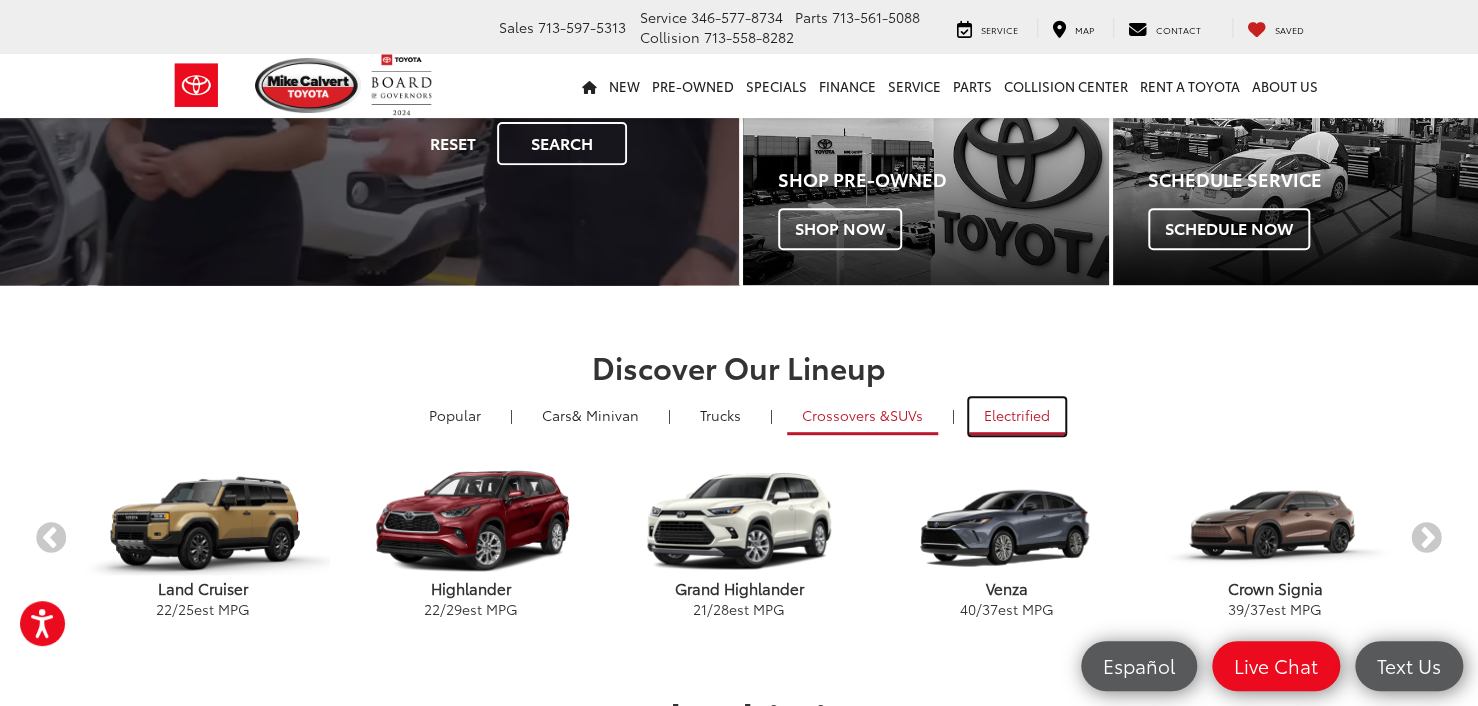 click on "Electrified" at bounding box center [1017, 416] 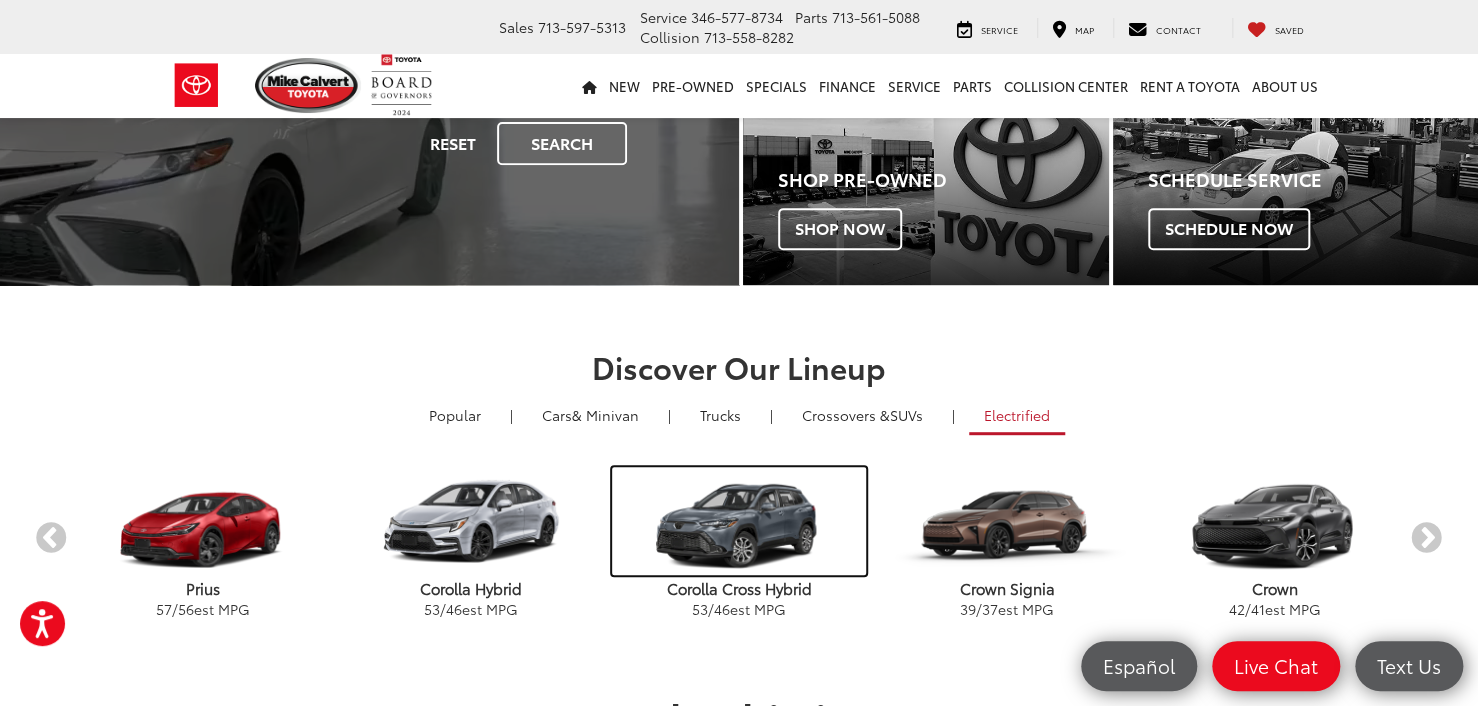 drag, startPoint x: 837, startPoint y: 465, endPoint x: 995, endPoint y: 460, distance: 158.0791 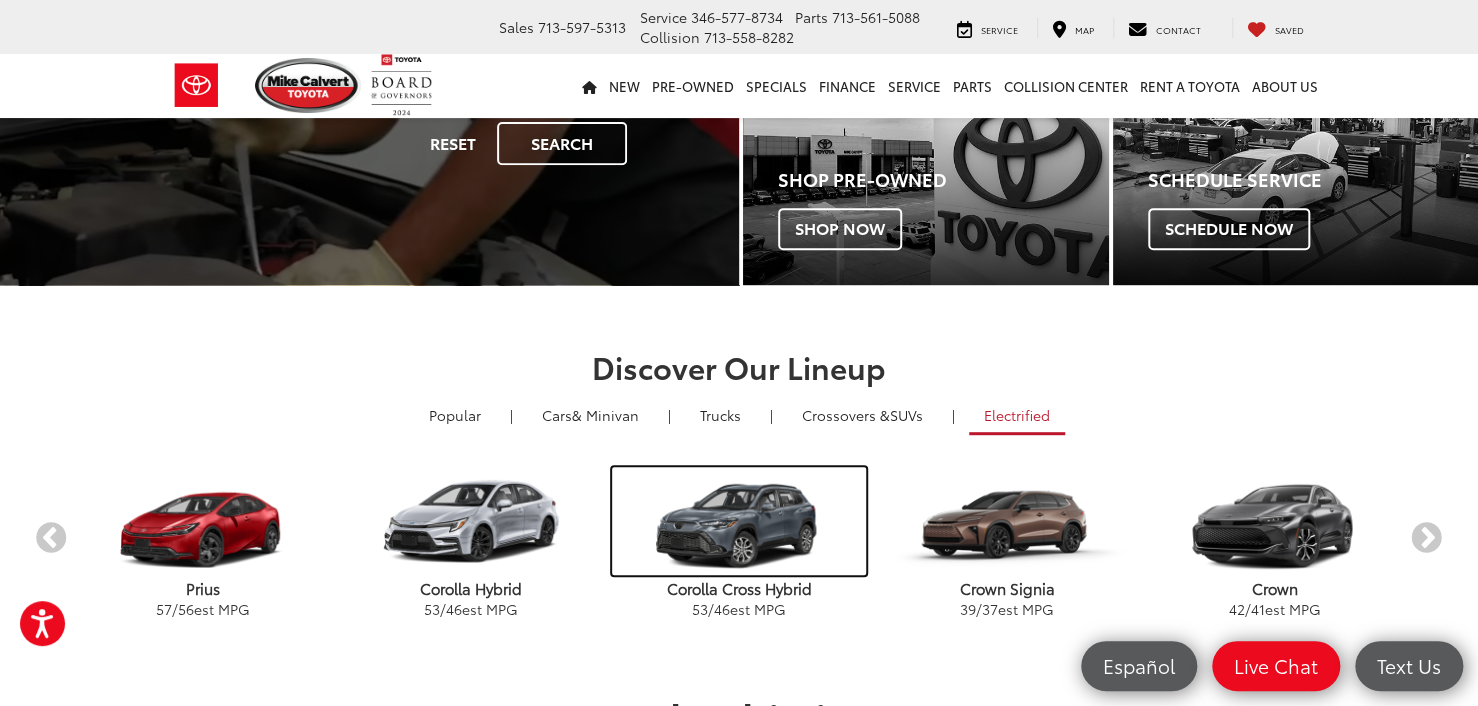 click at bounding box center (739, 521) 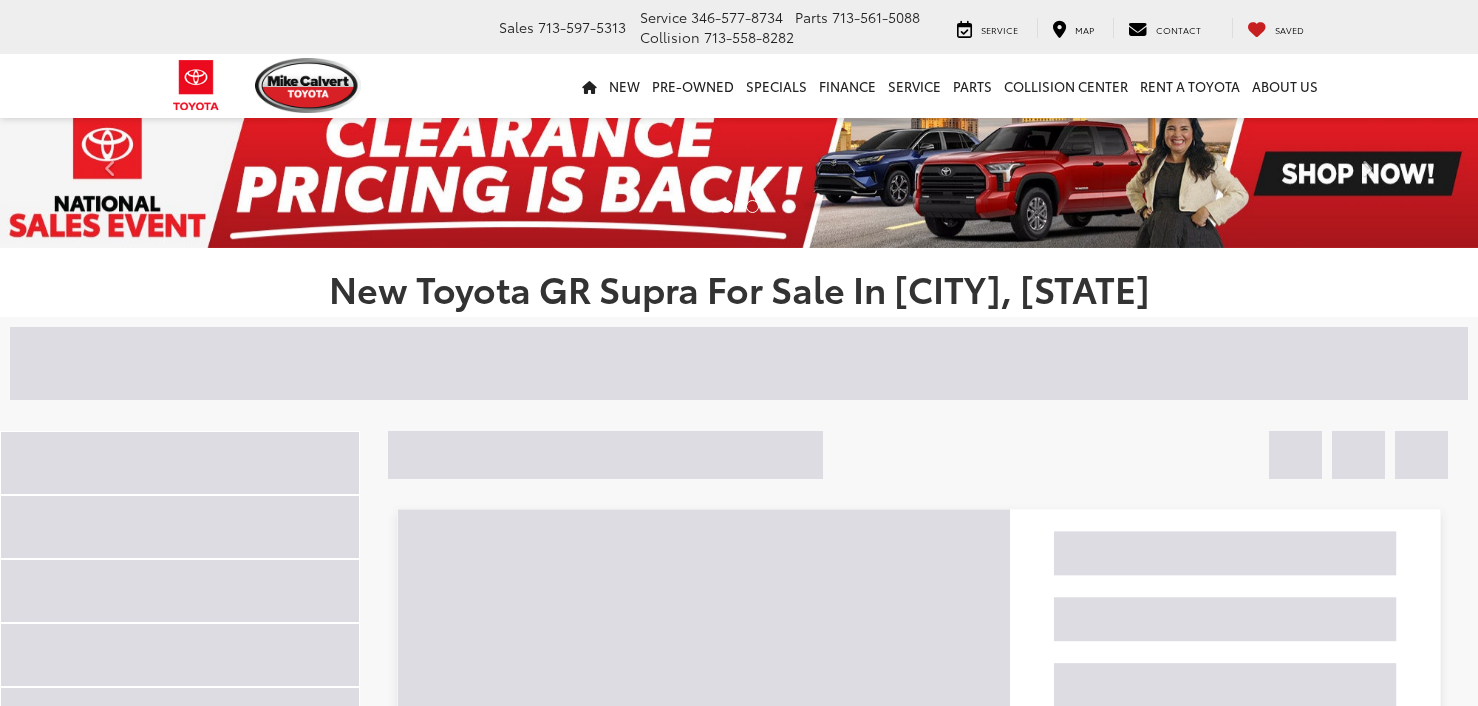 scroll, scrollTop: 0, scrollLeft: 0, axis: both 